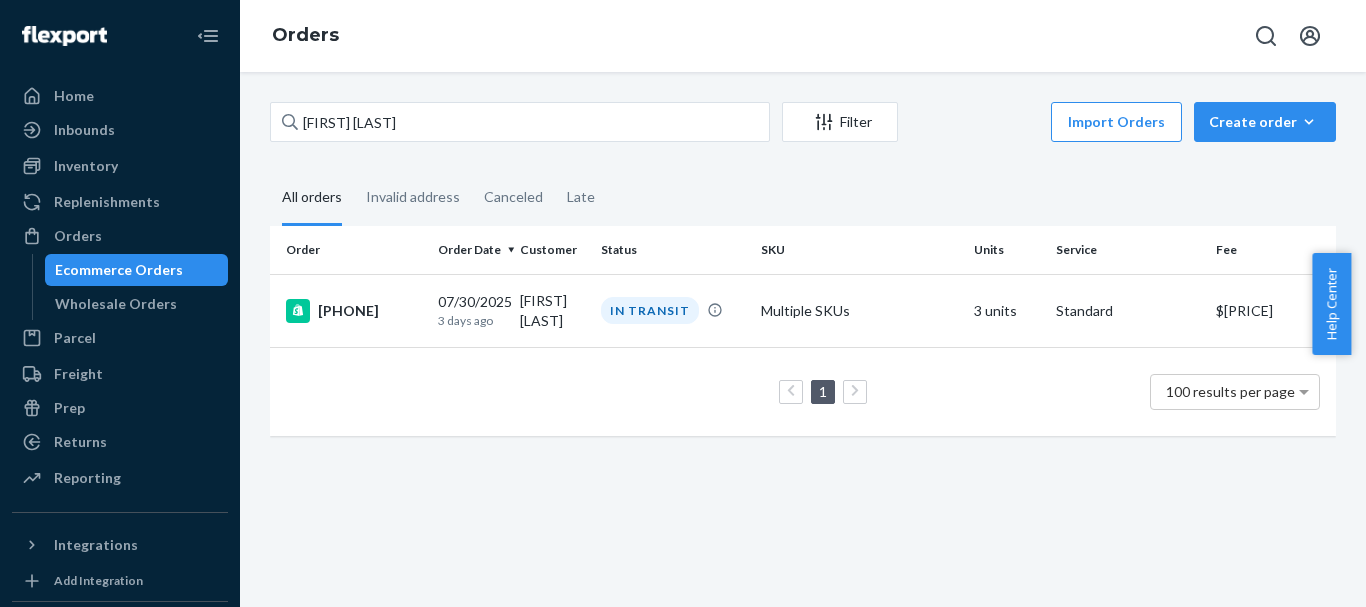 scroll, scrollTop: 0, scrollLeft: 0, axis: both 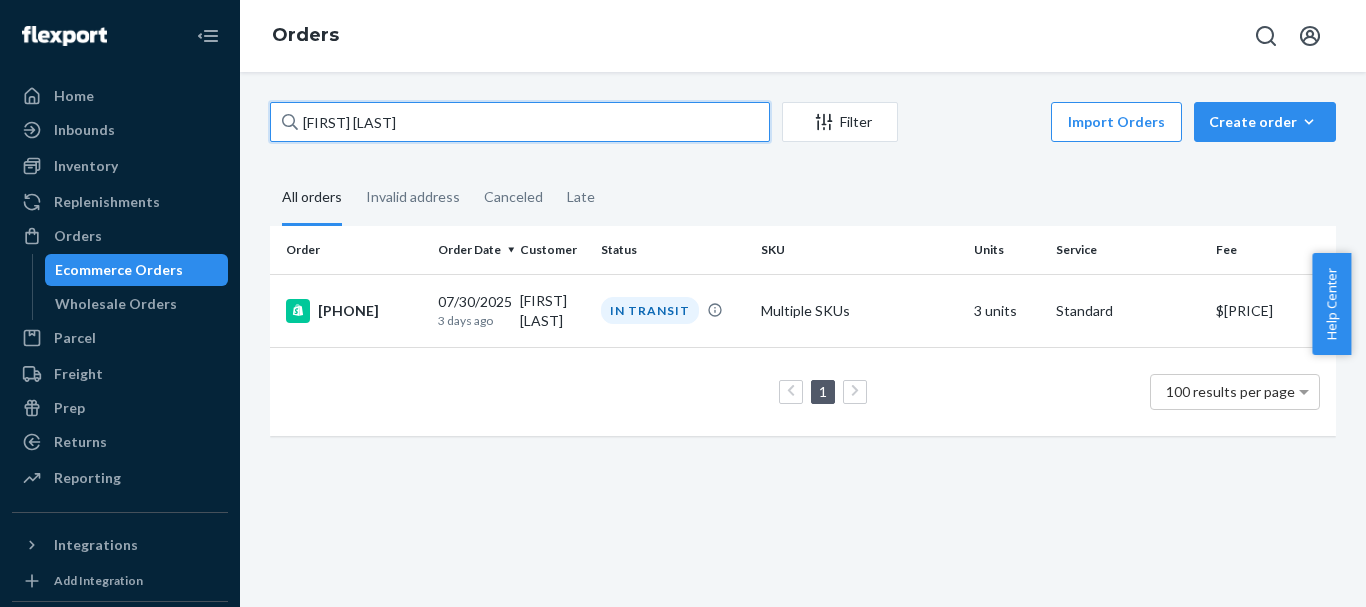 click on "[FIRST] [LAST]" at bounding box center [520, 122] 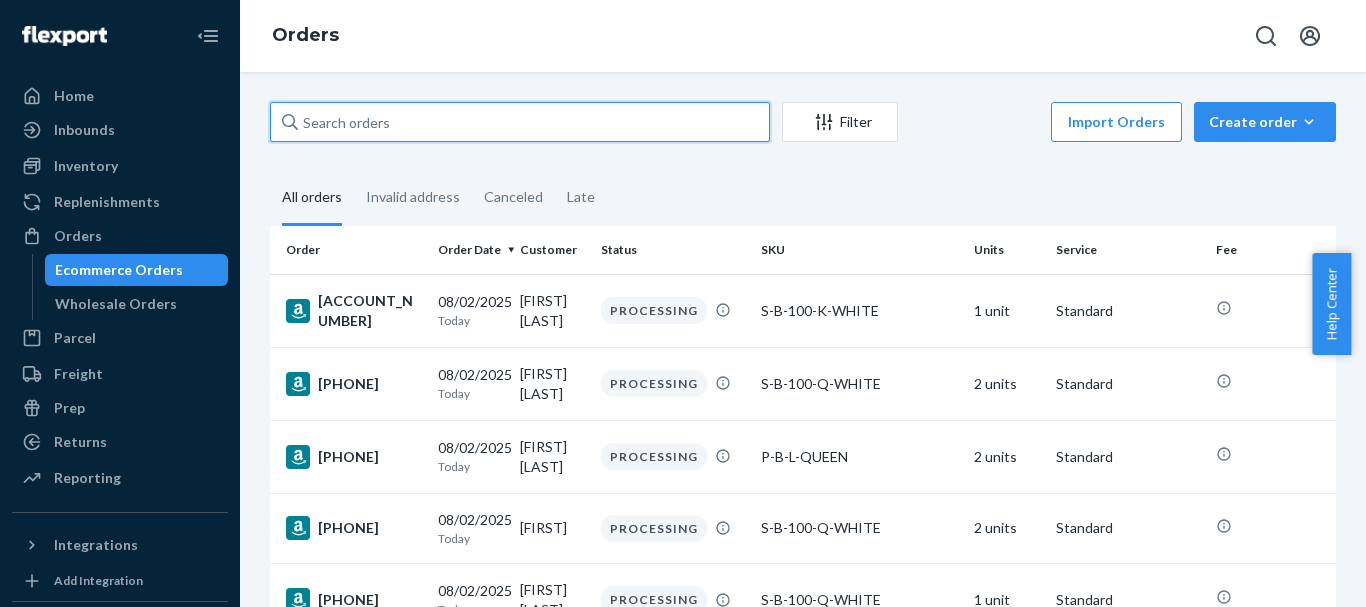 click at bounding box center [520, 122] 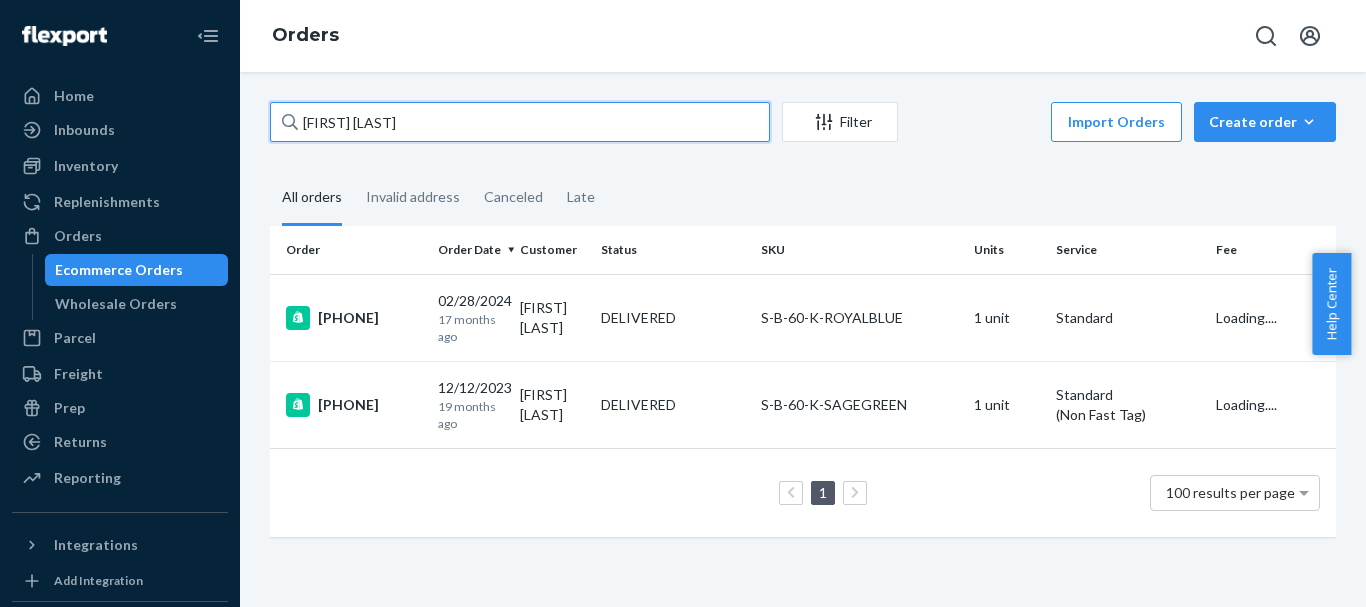 click on "[FIRST] [LAST]" at bounding box center [520, 122] 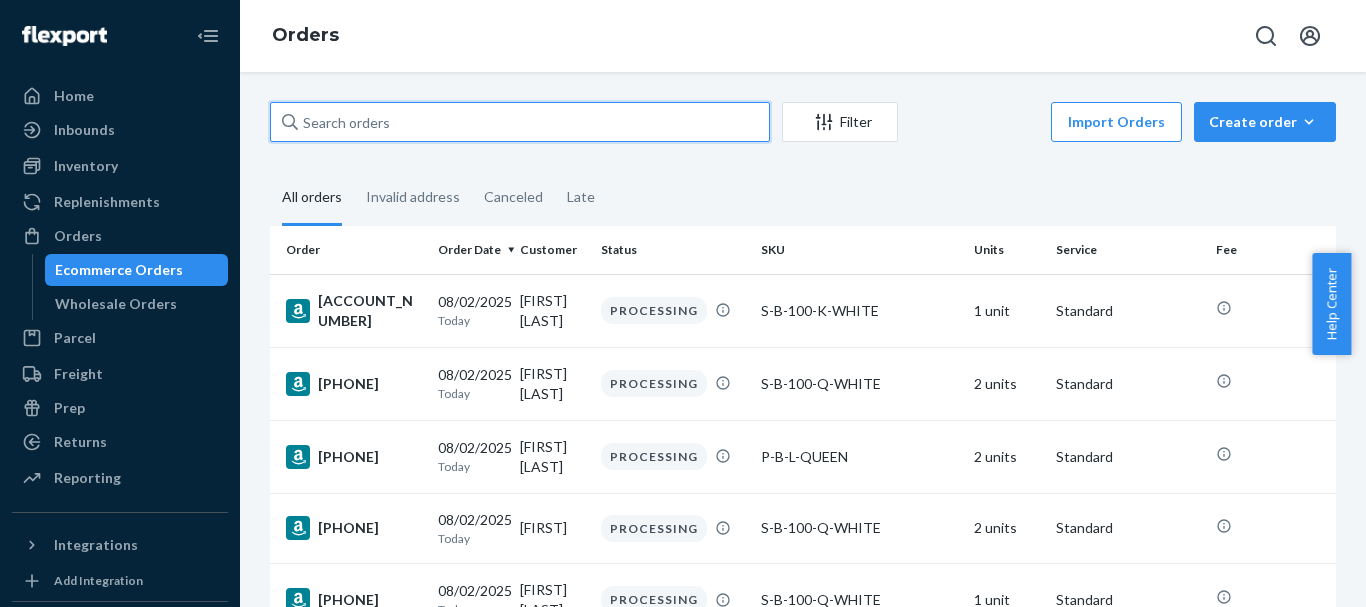 click at bounding box center (520, 122) 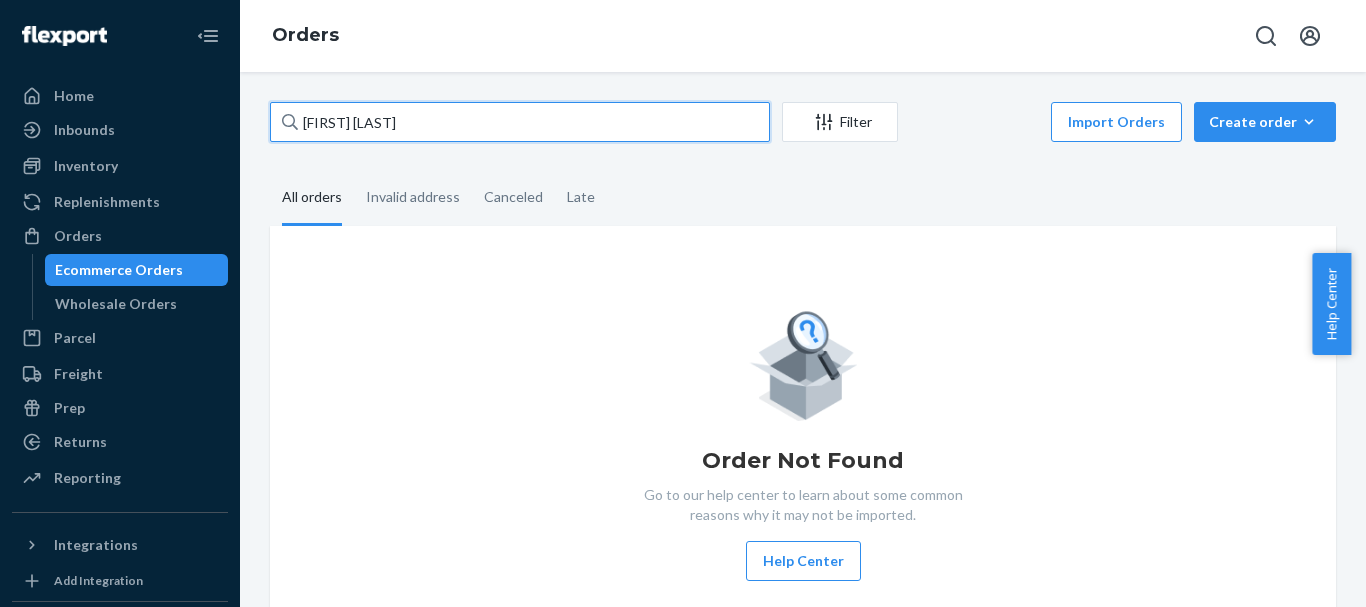 drag, startPoint x: 448, startPoint y: 133, endPoint x: 690, endPoint y: 197, distance: 250.3198 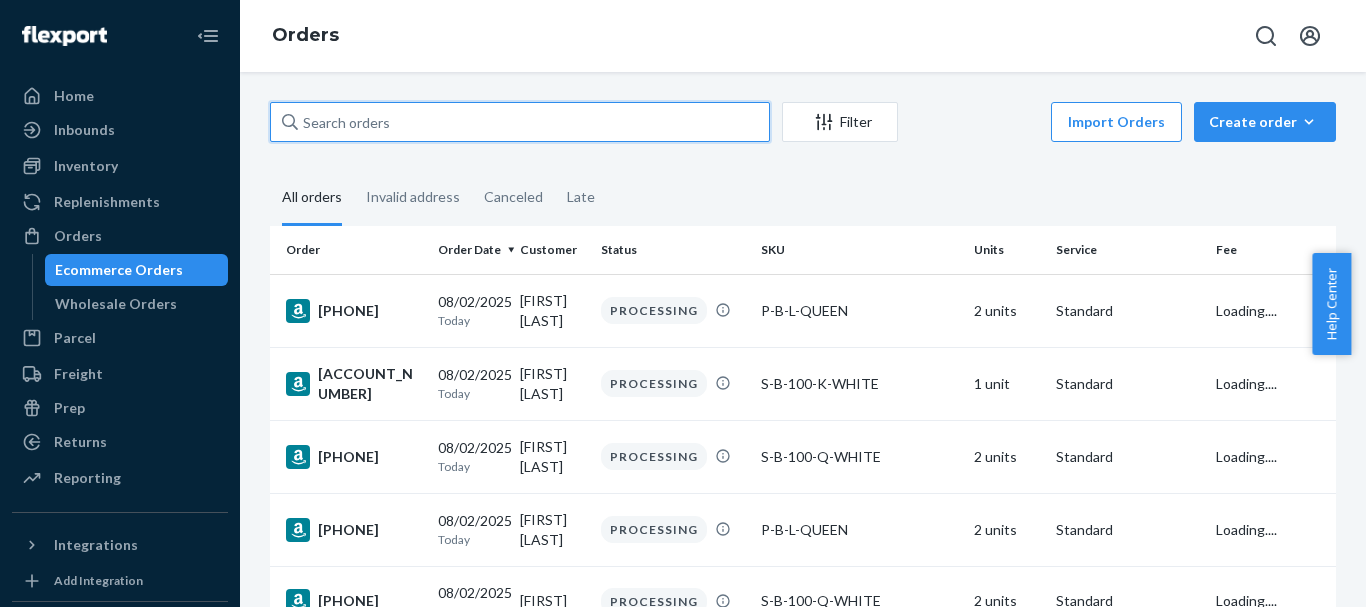 click at bounding box center (520, 122) 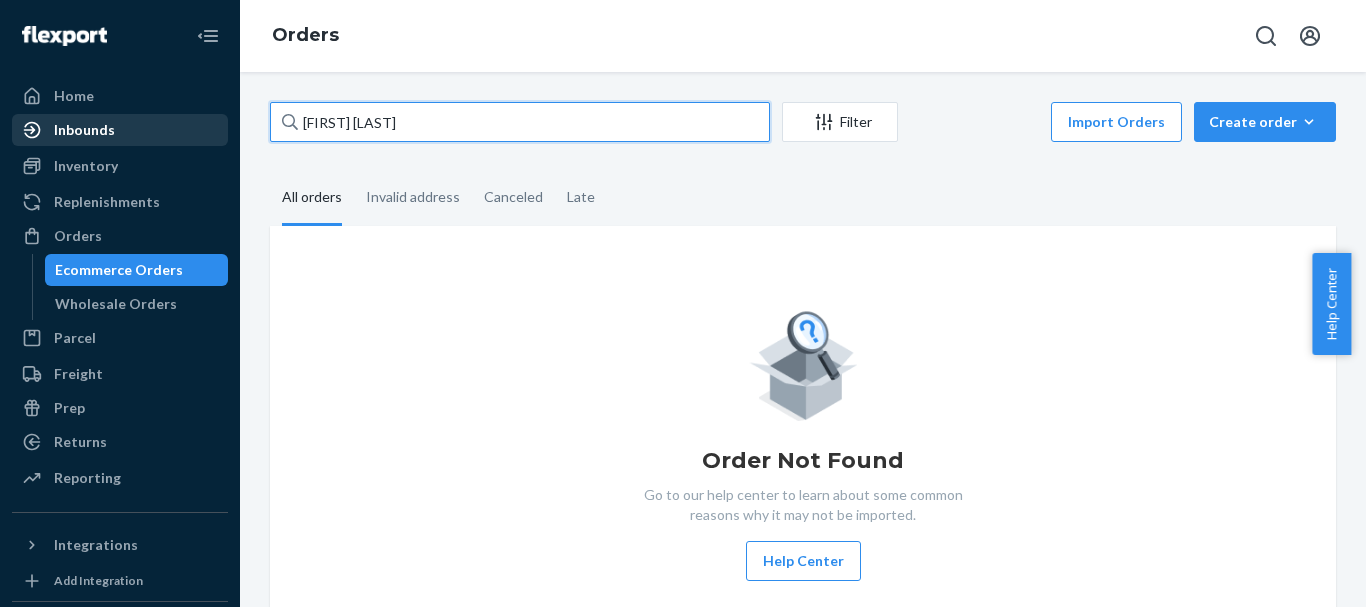 drag, startPoint x: 410, startPoint y: 123, endPoint x: 201, endPoint y: 123, distance: 209 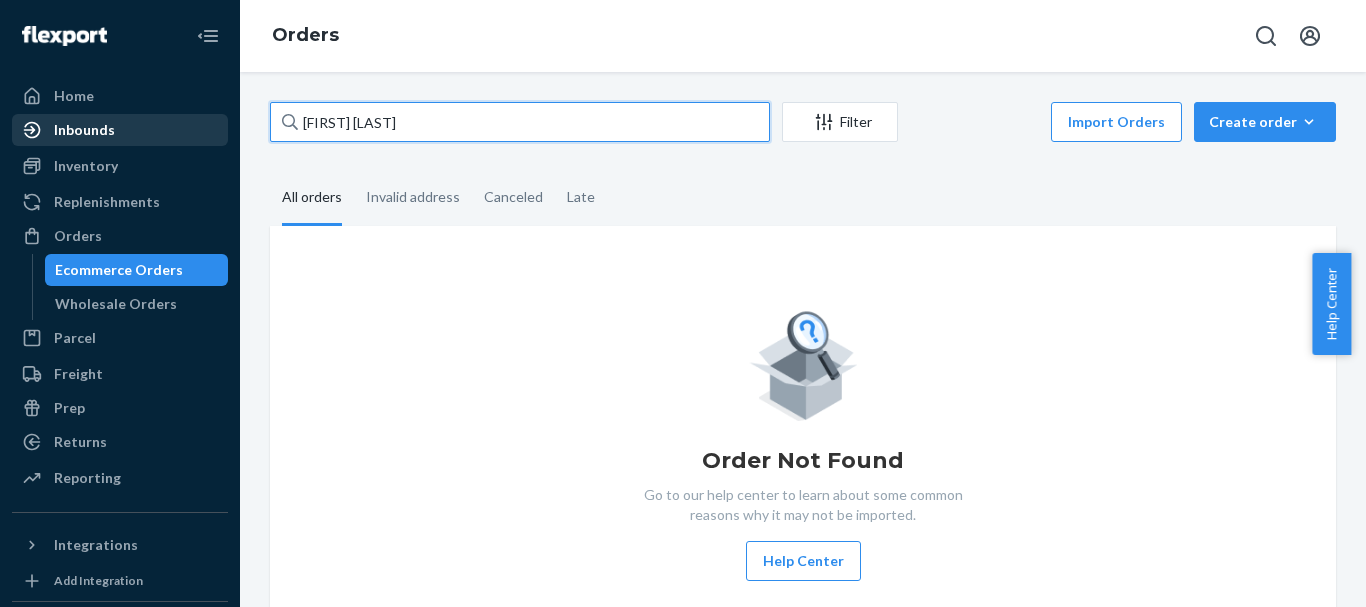 click on "Orders [FIRST] [LAST] Filter Import Orders Create orderEcommerce order Removal order All orders Invalid address Canceled Late Order Not Found Go to our help center to learn about some common reasons why it may not be imported. Help Center" at bounding box center (683, 303) 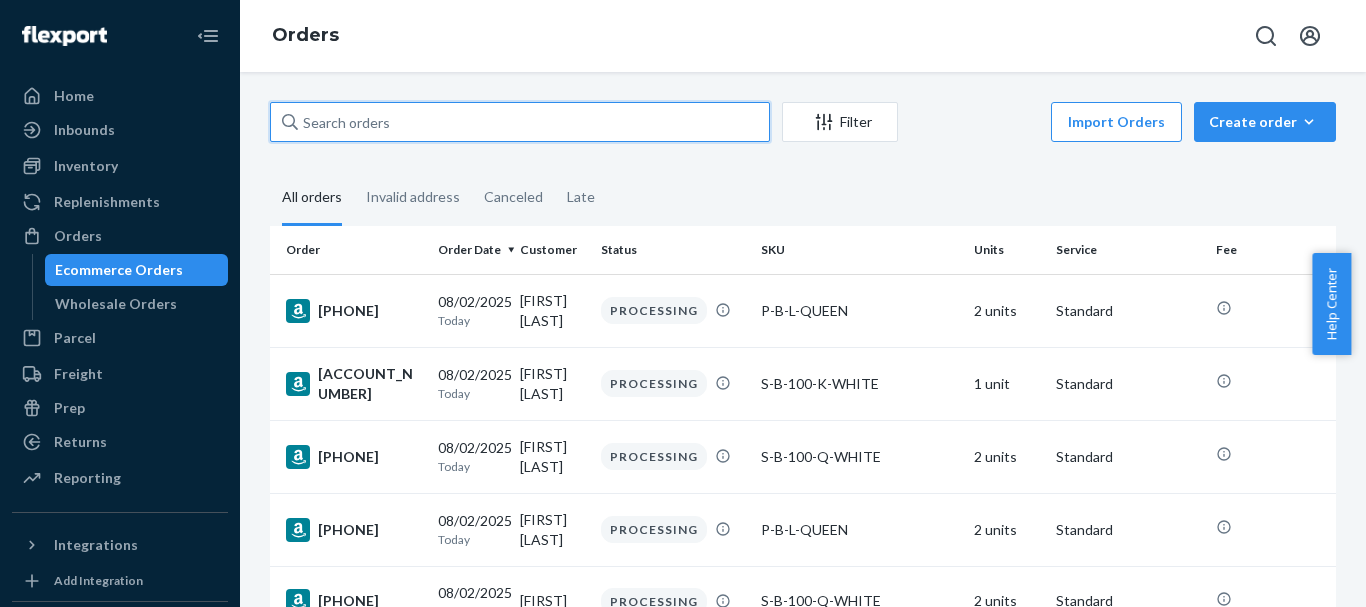 click at bounding box center (520, 122) 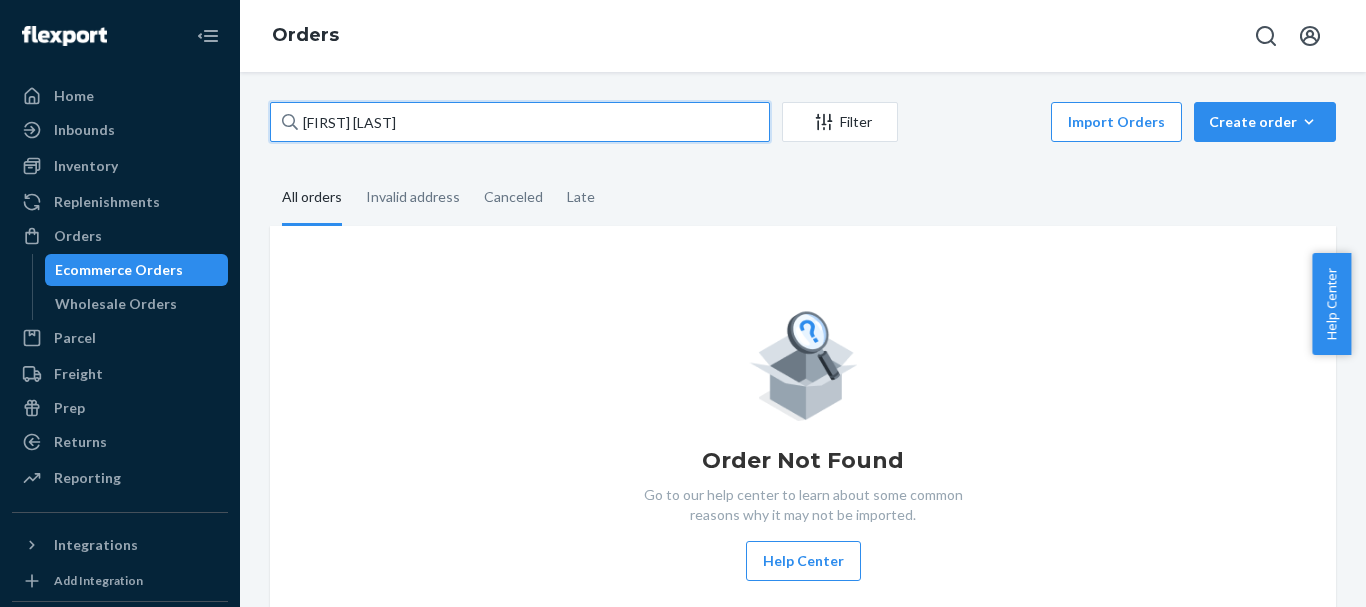 drag, startPoint x: 464, startPoint y: 136, endPoint x: 267, endPoint y: 136, distance: 197 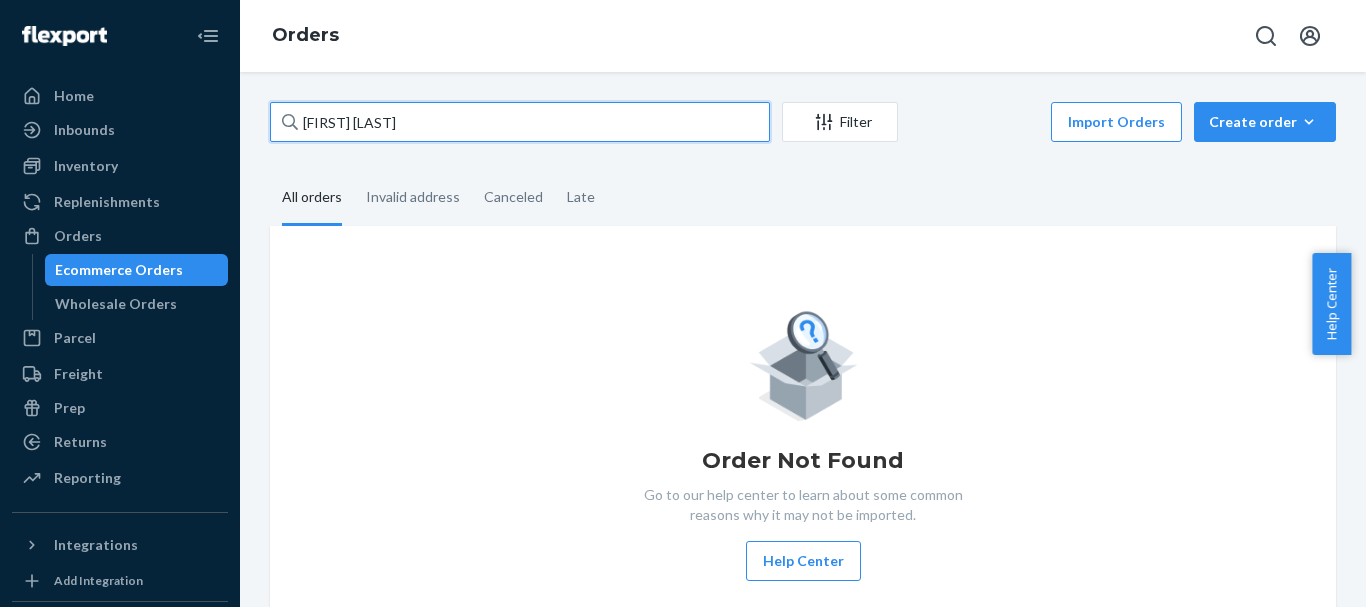 click on "Orders [FIRST] [LAST] Filter Import Orders Create orderEcommerce order Removal order All orders Invalid address Canceled Late Order Not Found Go to our help center to learn about some common reasons why it may not be imported. Help Center" at bounding box center (803, 381) 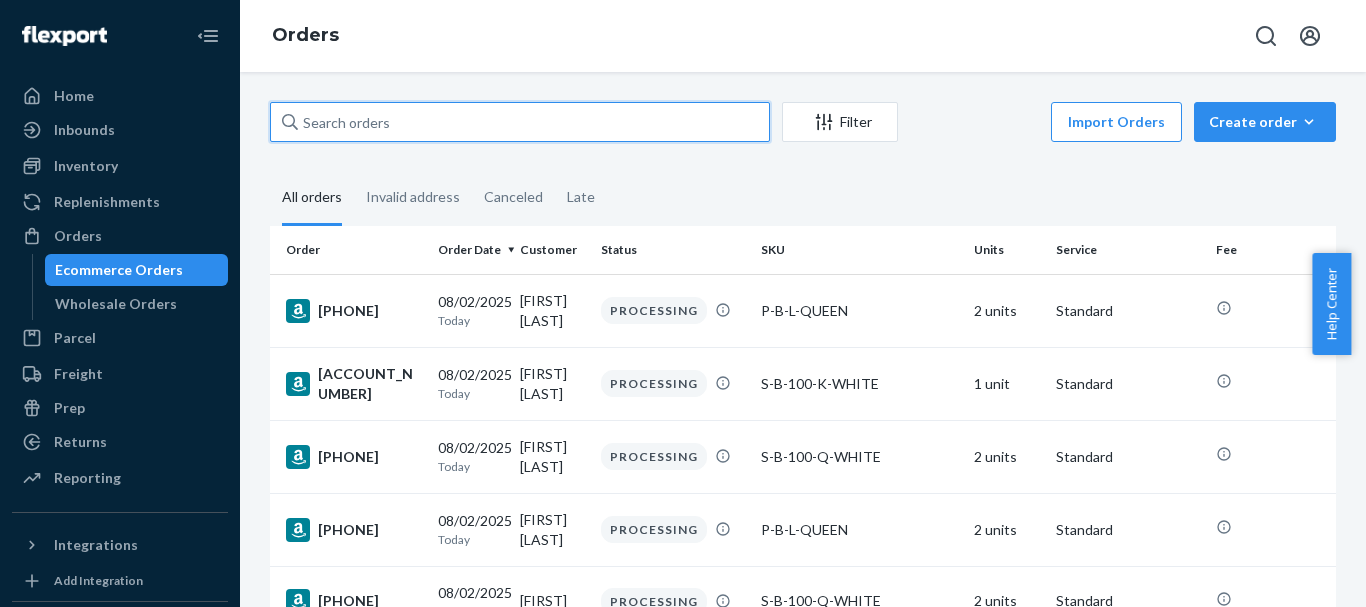 click at bounding box center [520, 122] 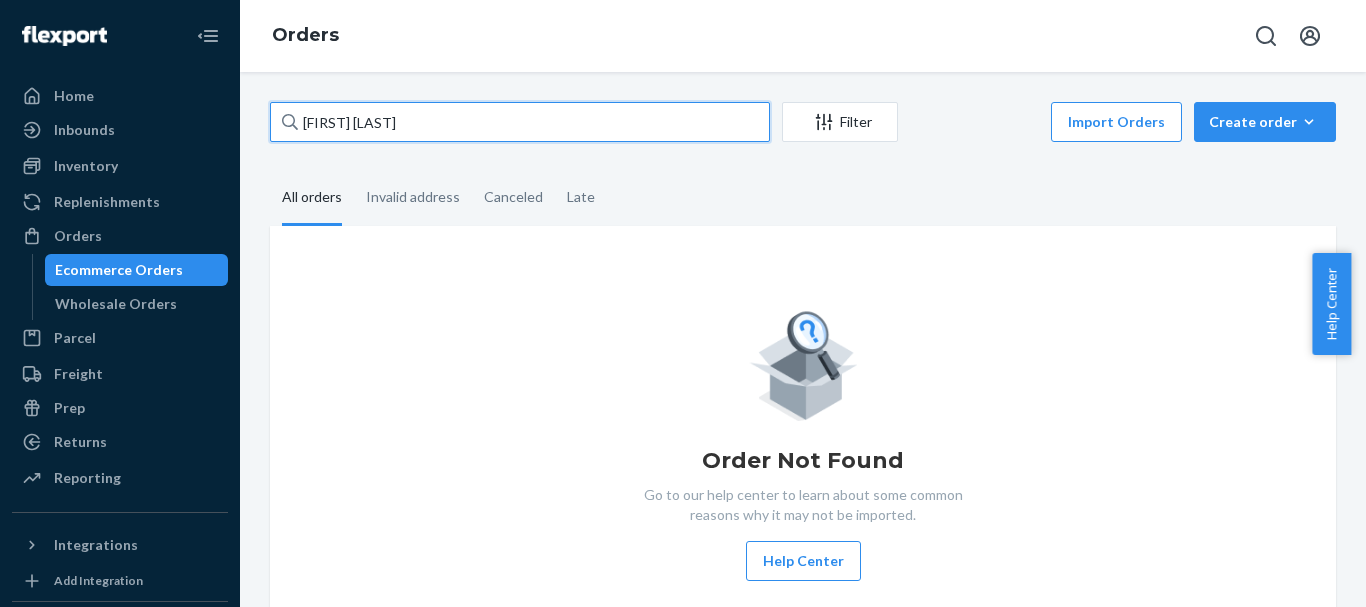 type on "[FIRST] [LAST]" 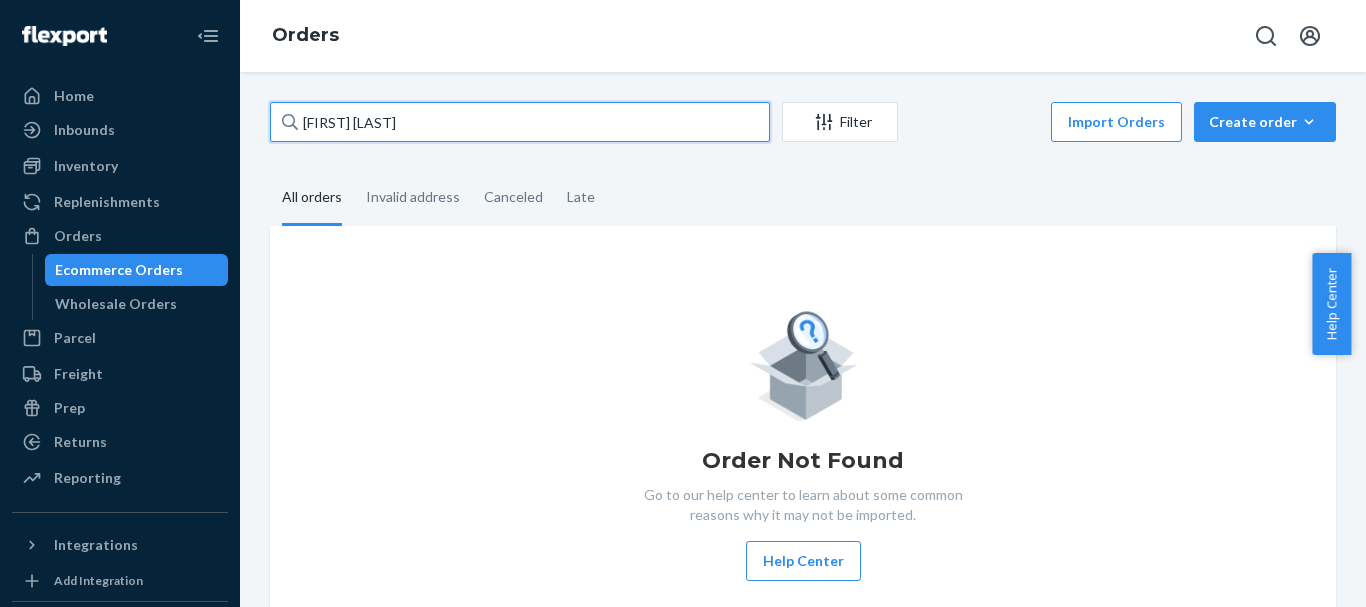 click on "[FIRST] [LAST]" at bounding box center [520, 122] 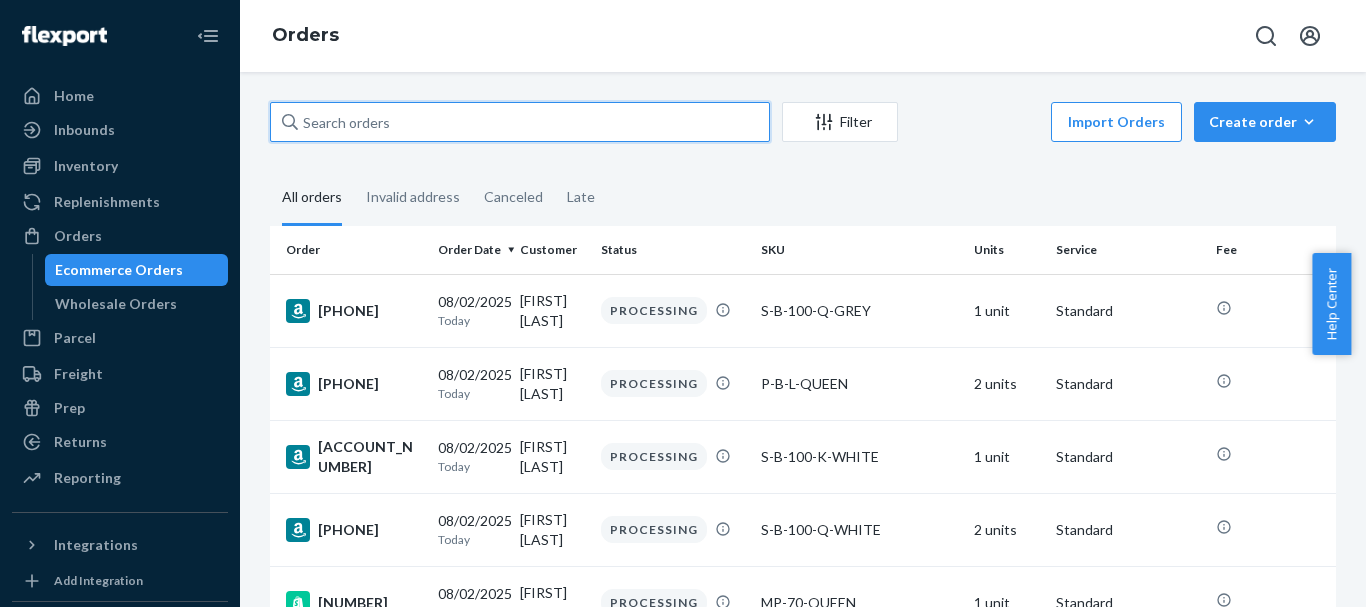 click at bounding box center [520, 122] 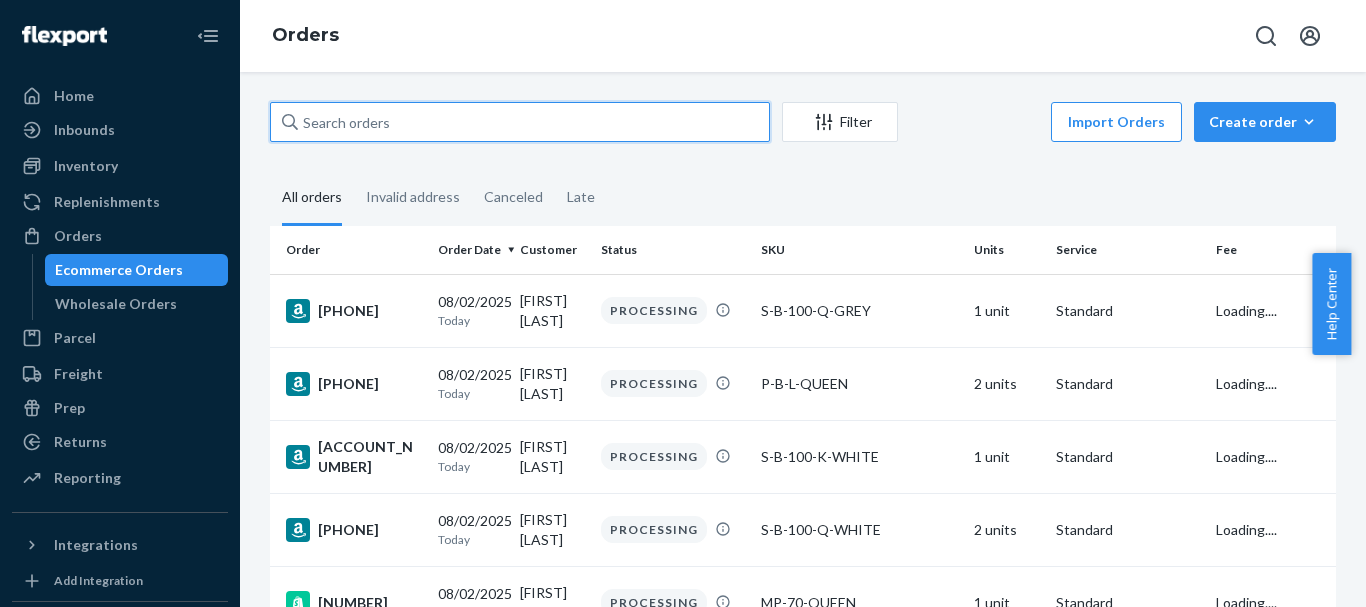 paste on "[FIRST] [LAST]" 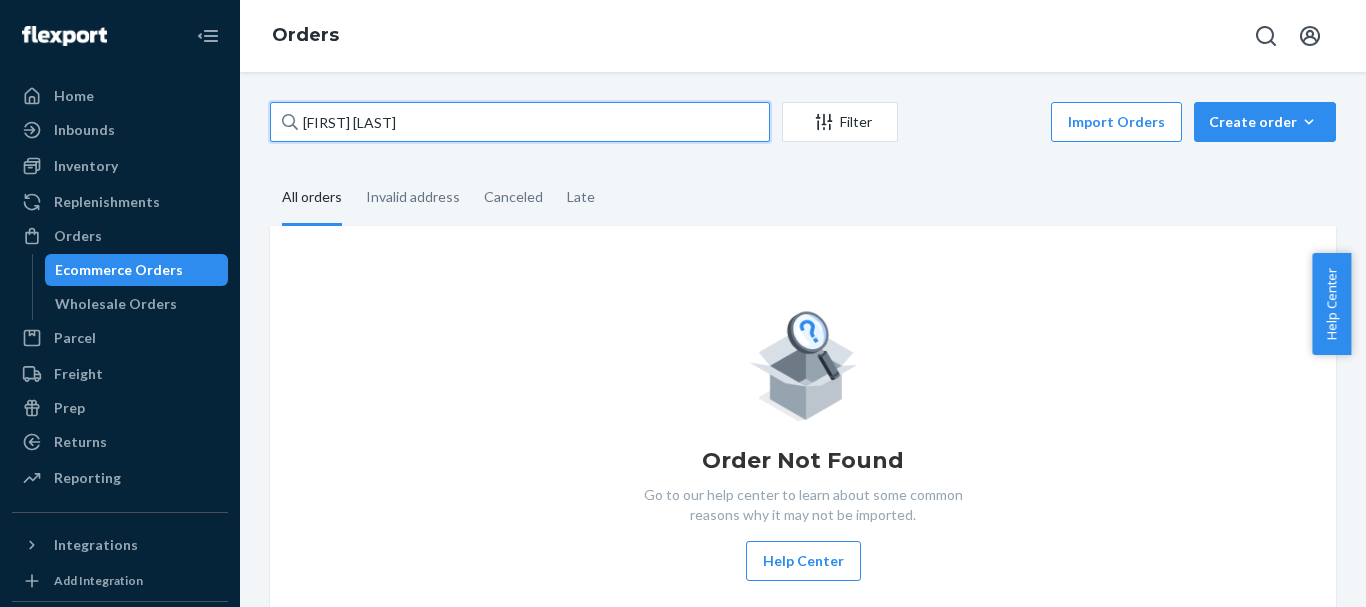 type on "[FIRST] [LAST]" 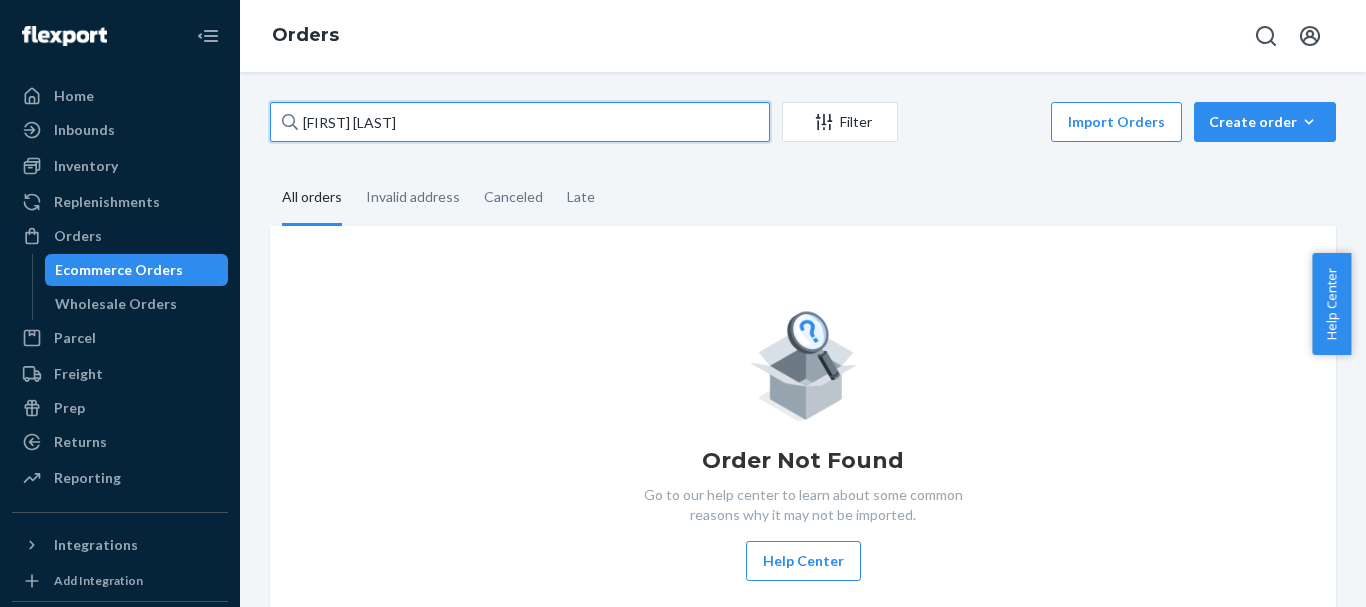click on "[FIRST] [LAST]" at bounding box center (520, 122) 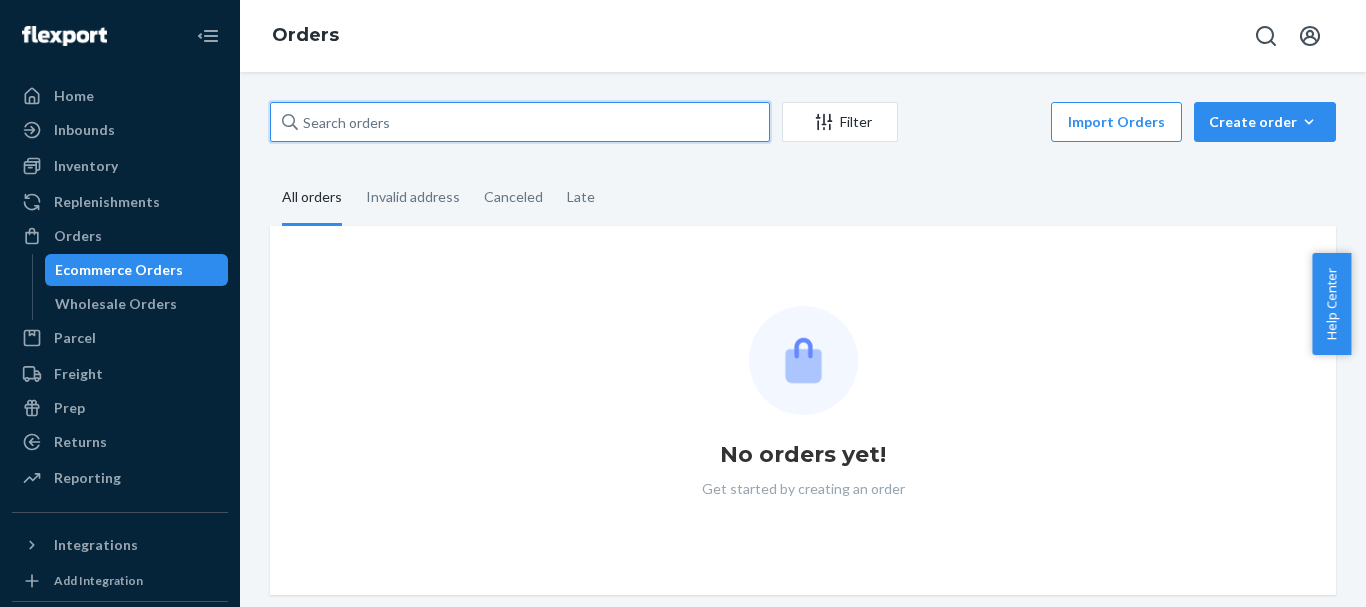 click at bounding box center (520, 122) 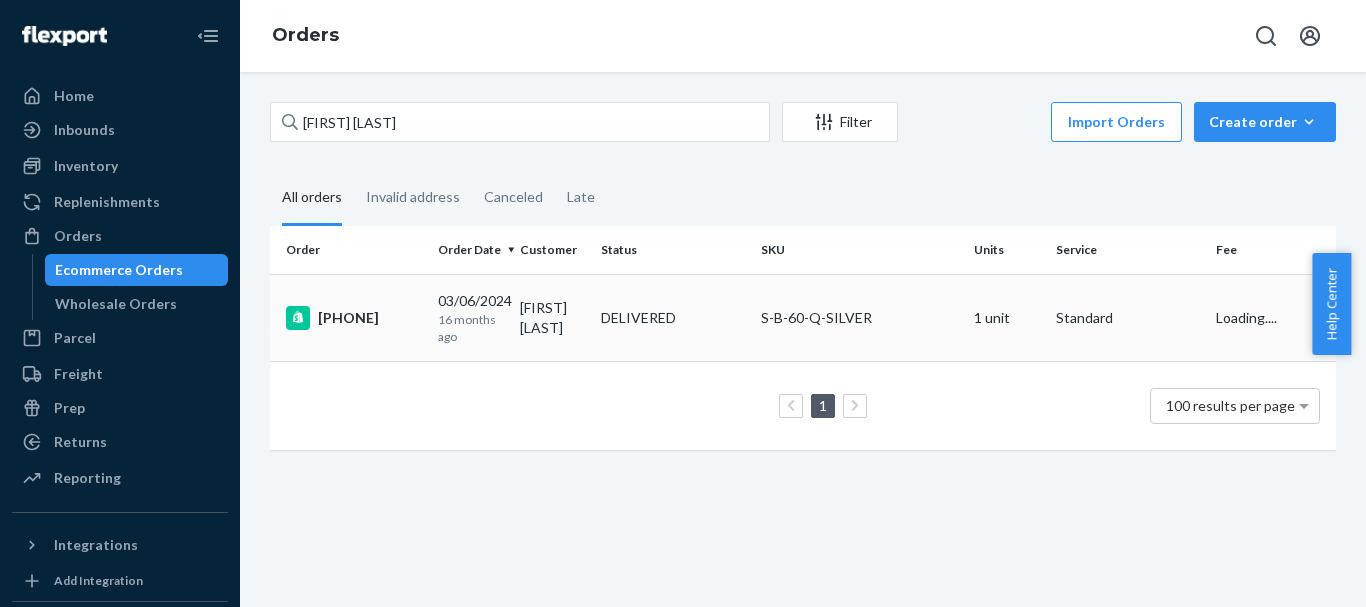 click on "[FIRST] [LAST]" at bounding box center (553, 317) 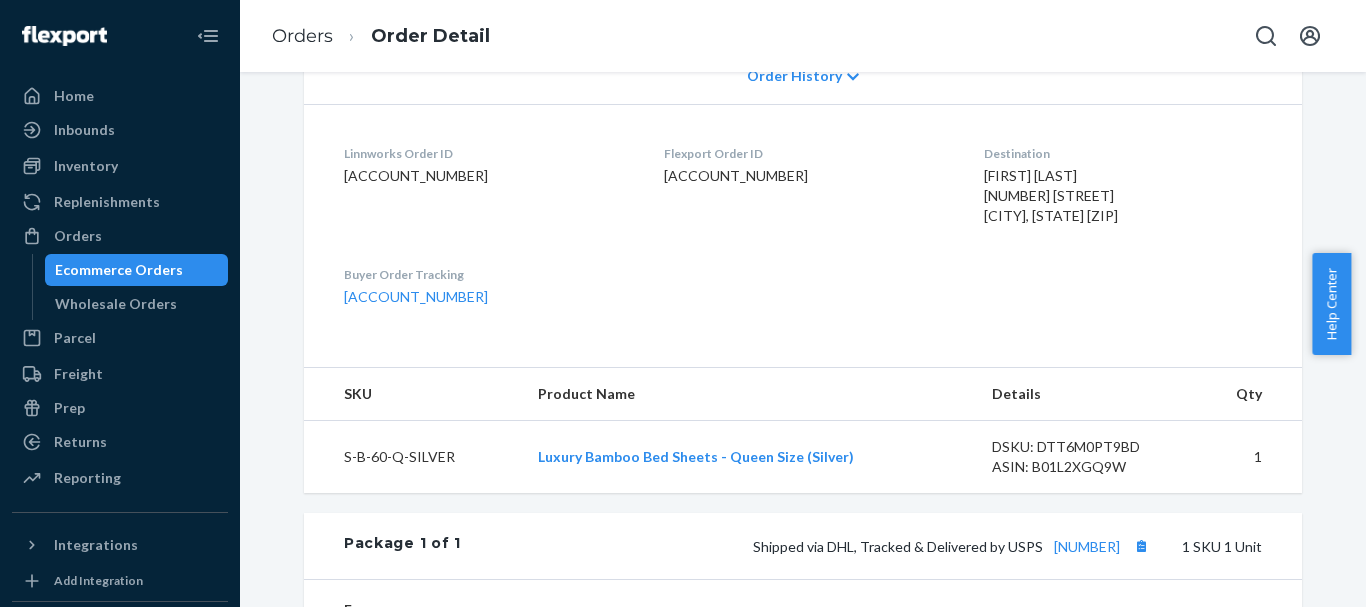 scroll, scrollTop: 55, scrollLeft: 0, axis: vertical 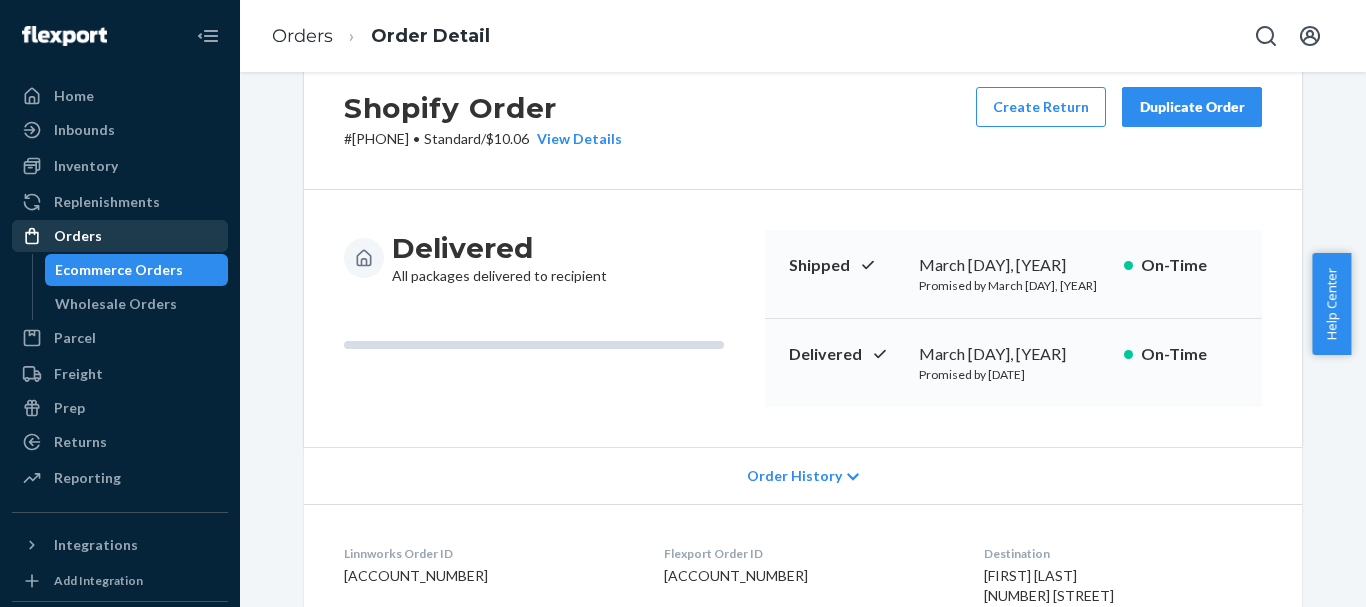 drag, startPoint x: 82, startPoint y: 243, endPoint x: 713, endPoint y: 377, distance: 645.0713 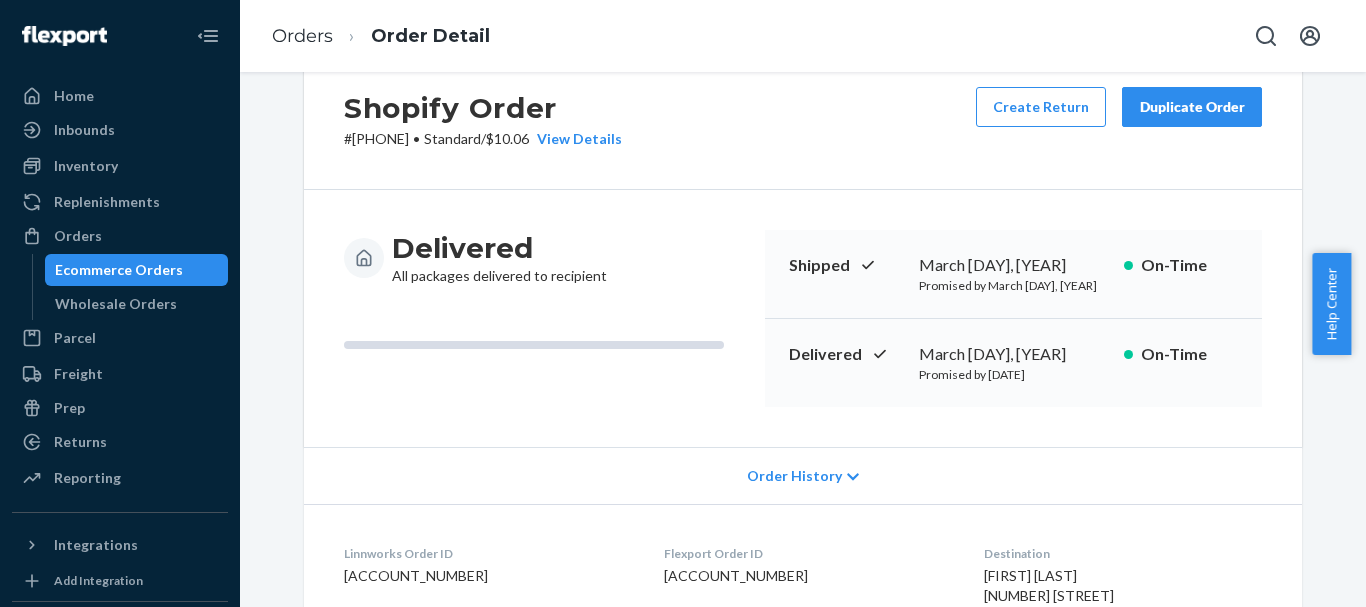 click on "Orders" at bounding box center (78, 236) 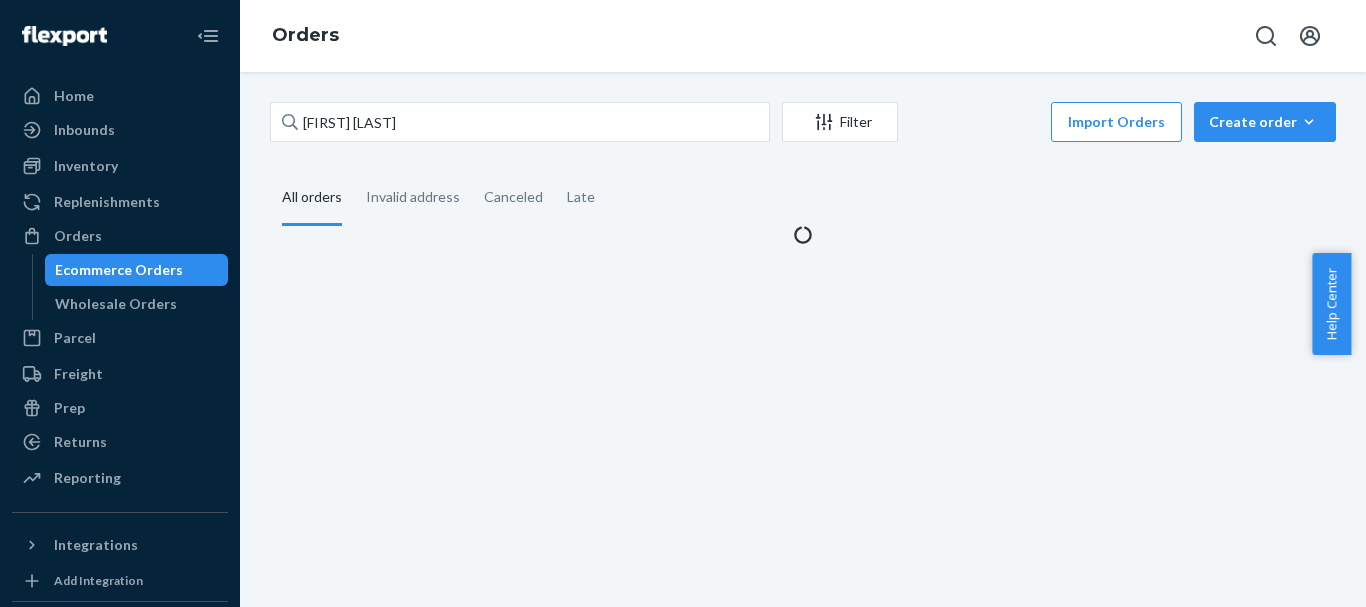 scroll, scrollTop: 0, scrollLeft: 0, axis: both 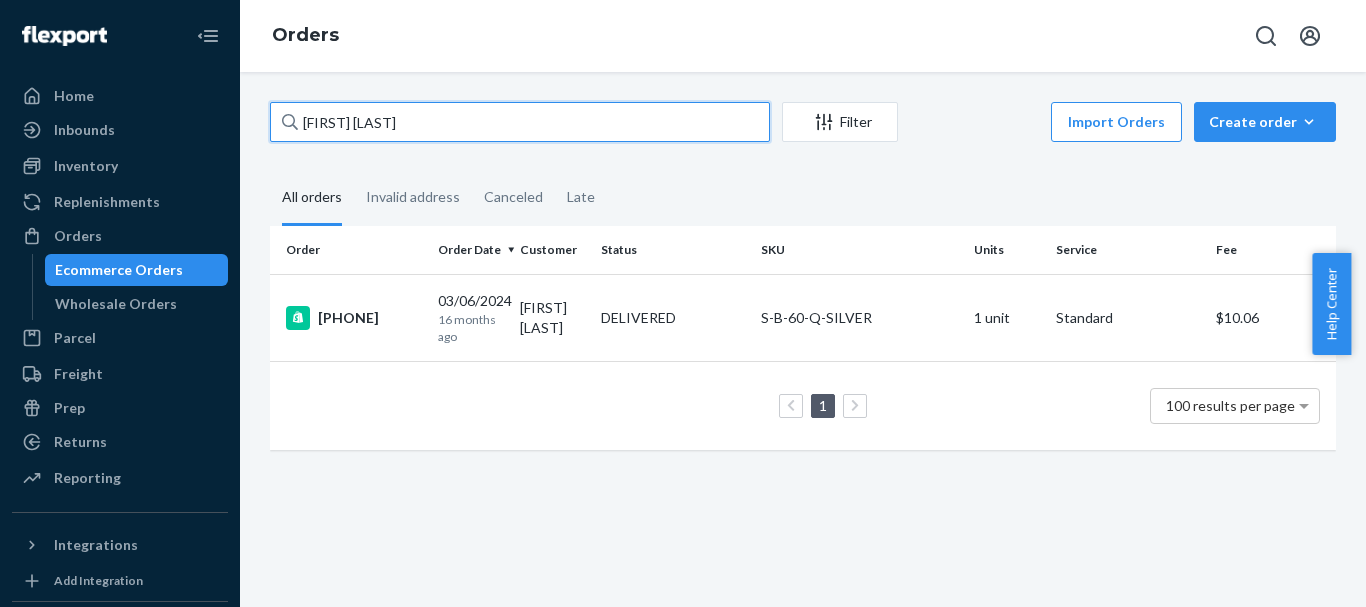 click on "[FIRST] [LAST]" at bounding box center (520, 122) 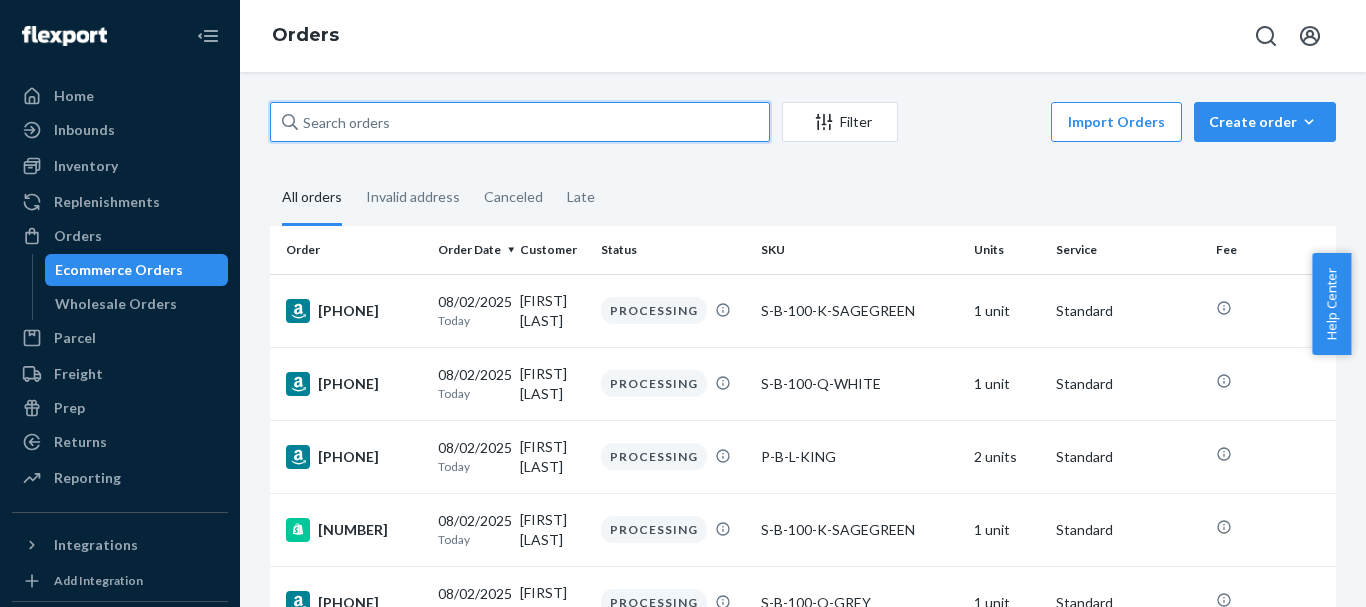 click at bounding box center (520, 122) 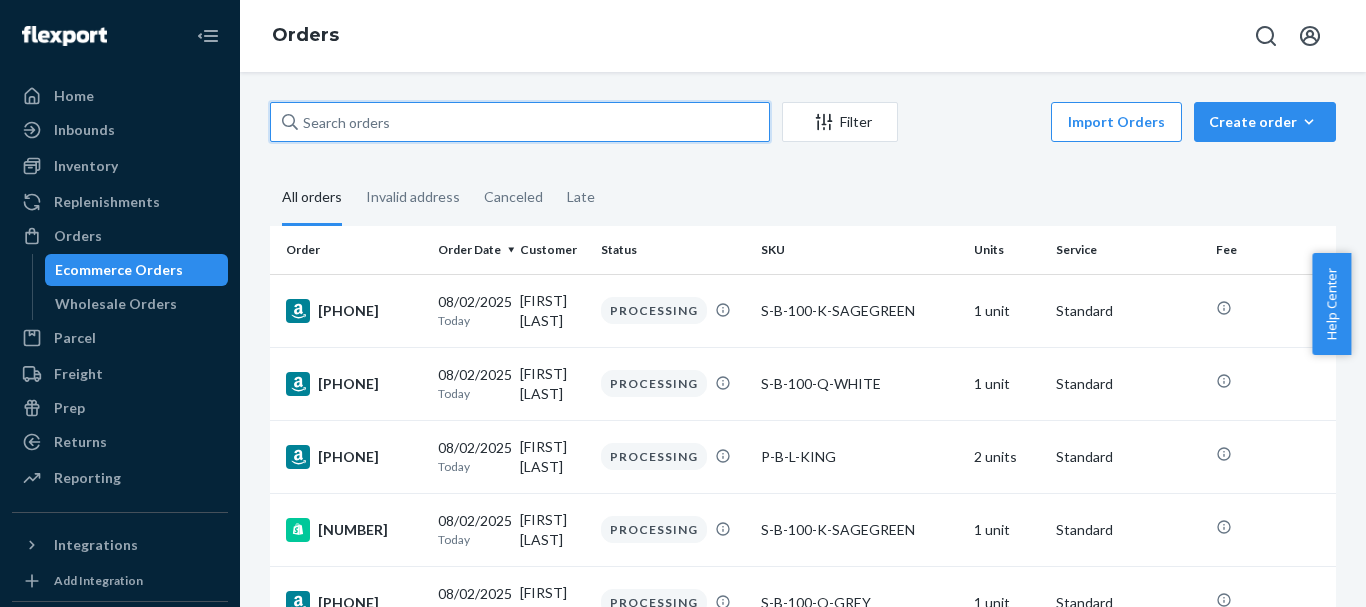 paste on "[FIRST] [LAST]" 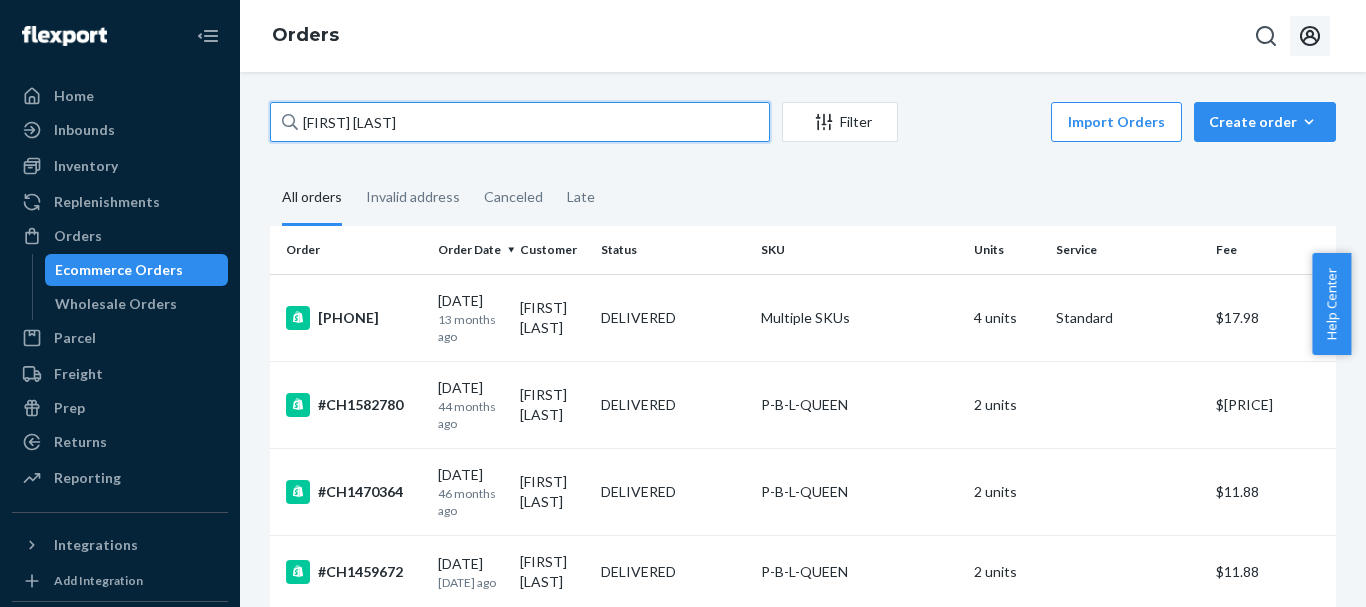 type on "[FIRST] [LAST]" 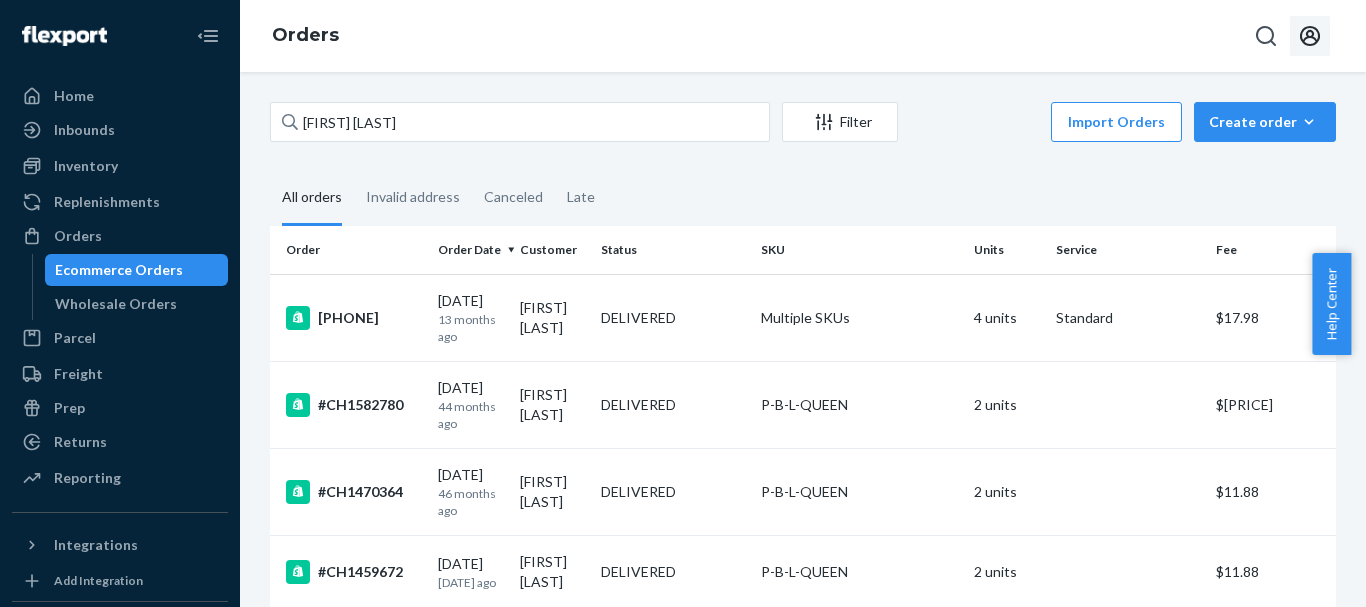 click 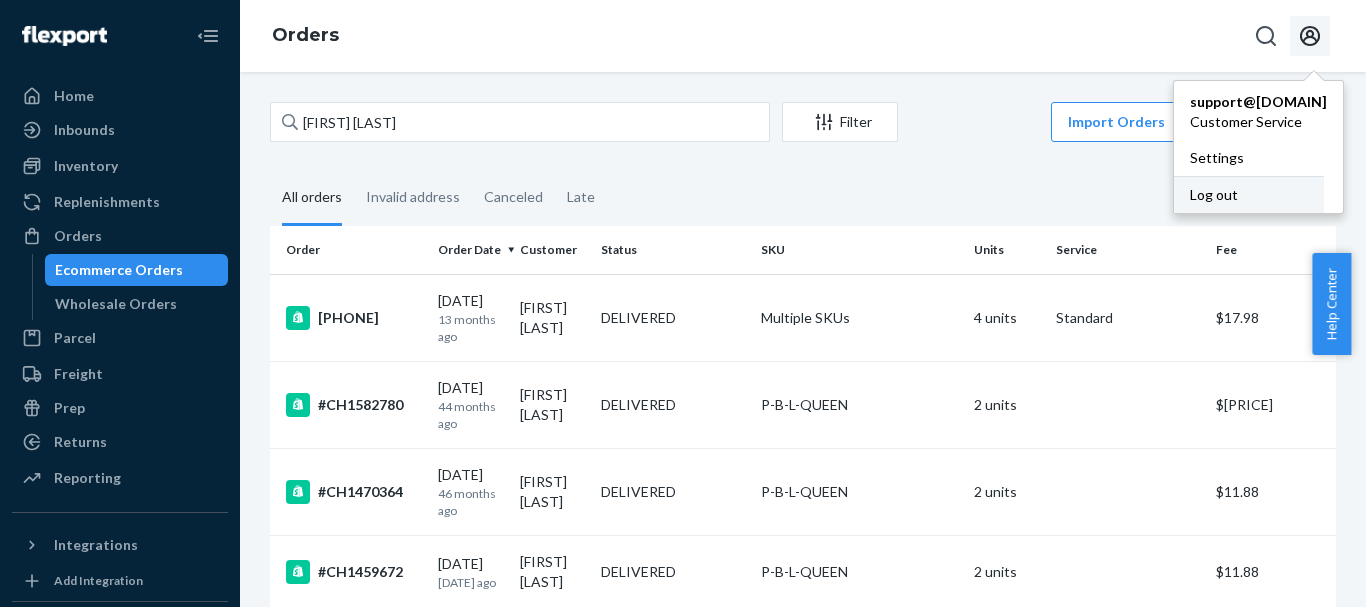 click on "Log out" at bounding box center [1249, 194] 